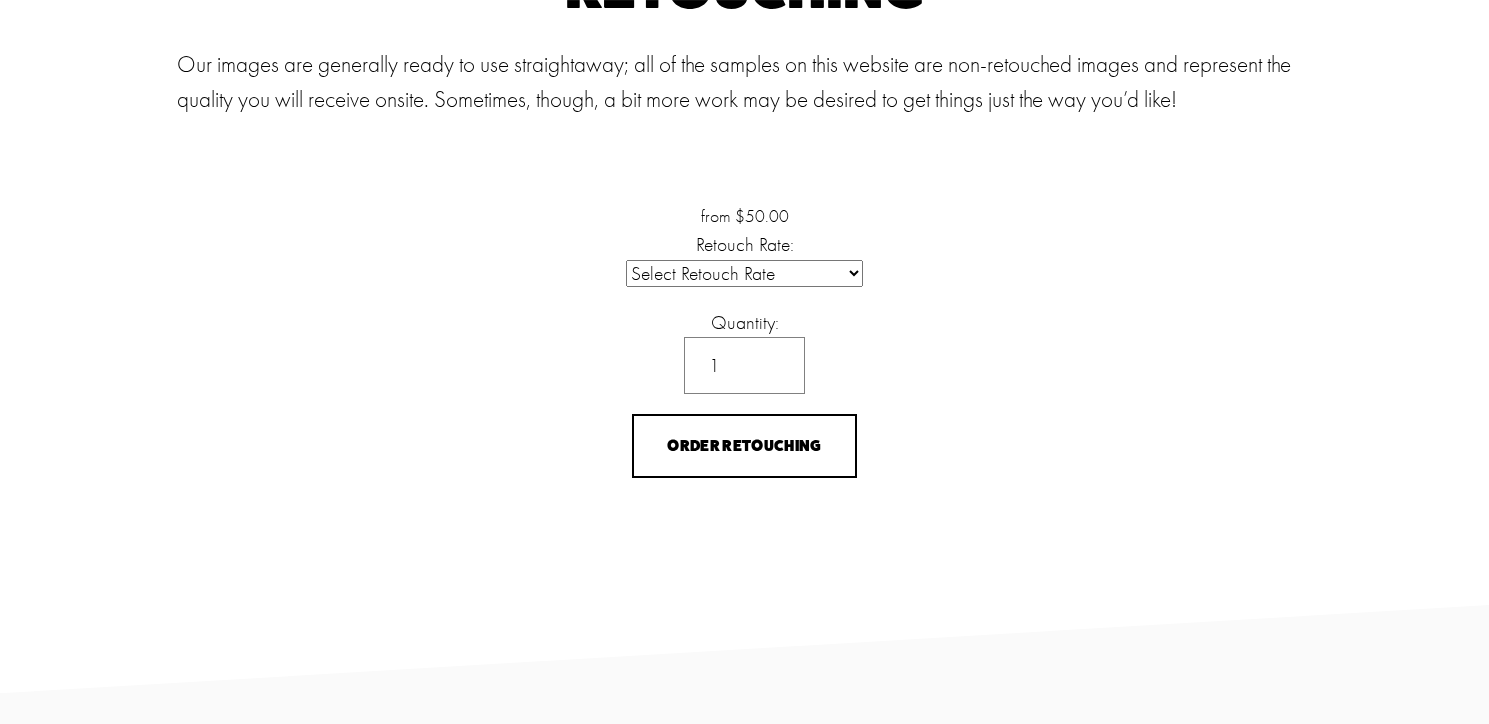 scroll, scrollTop: 211, scrollLeft: 0, axis: vertical 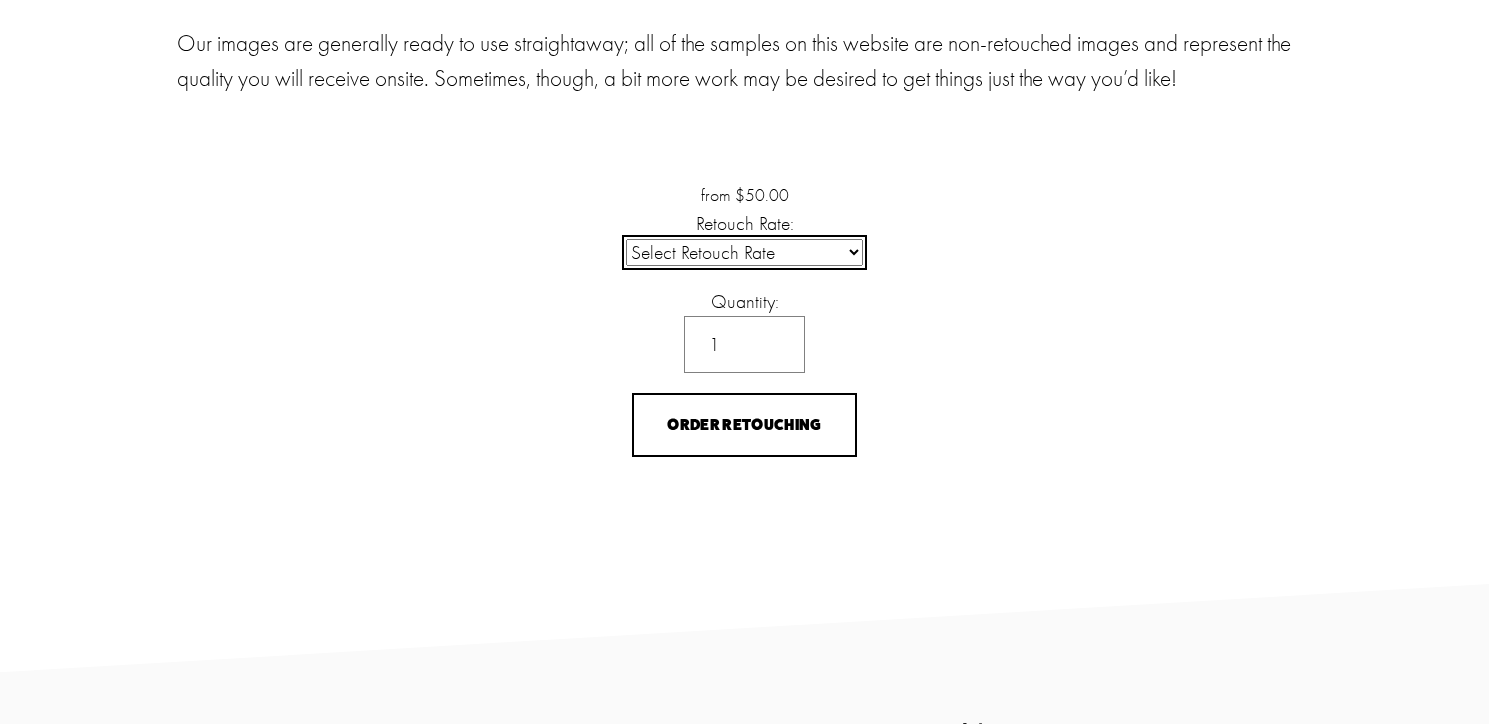 click on "Select Retouch Rate
Individual Rate ($50/image) 4 Images ($150) 8 Images ($200)" 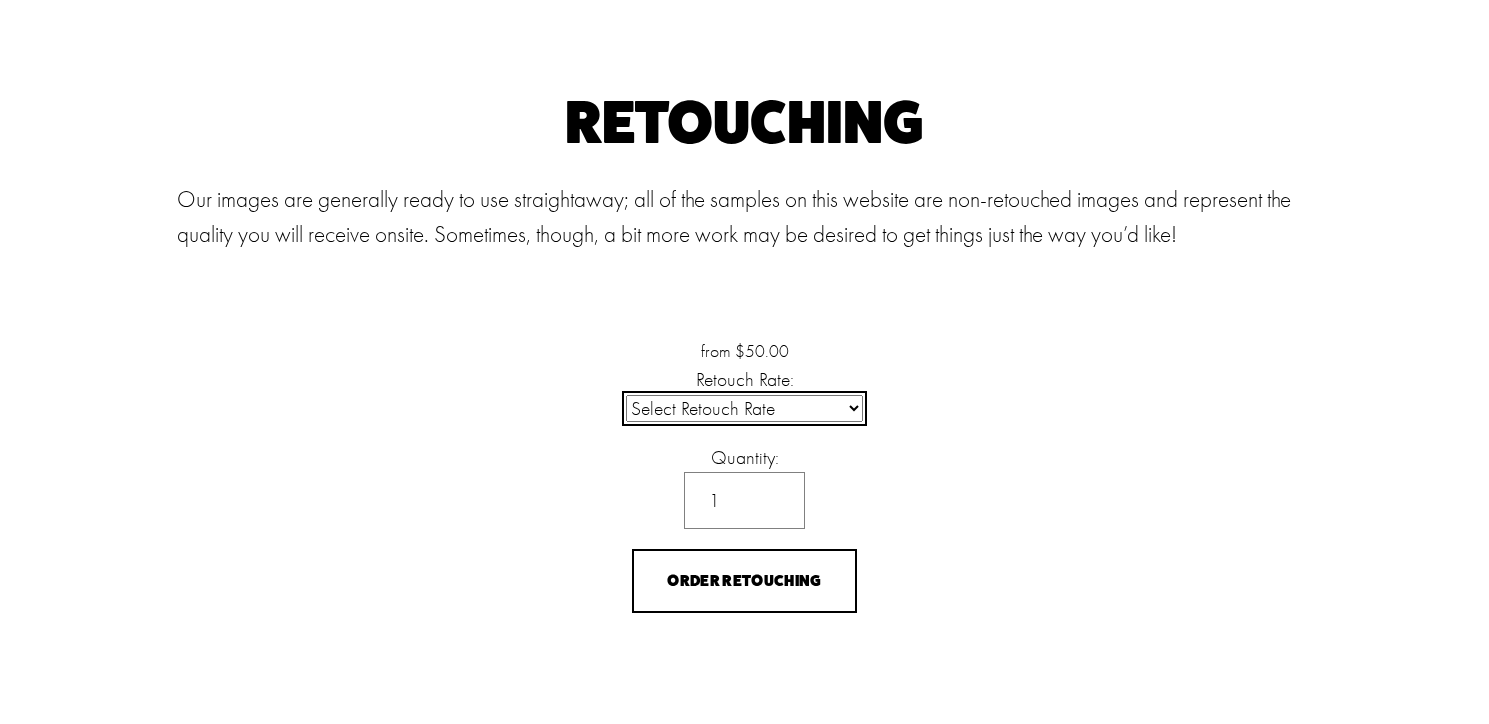 scroll, scrollTop: 0, scrollLeft: 0, axis: both 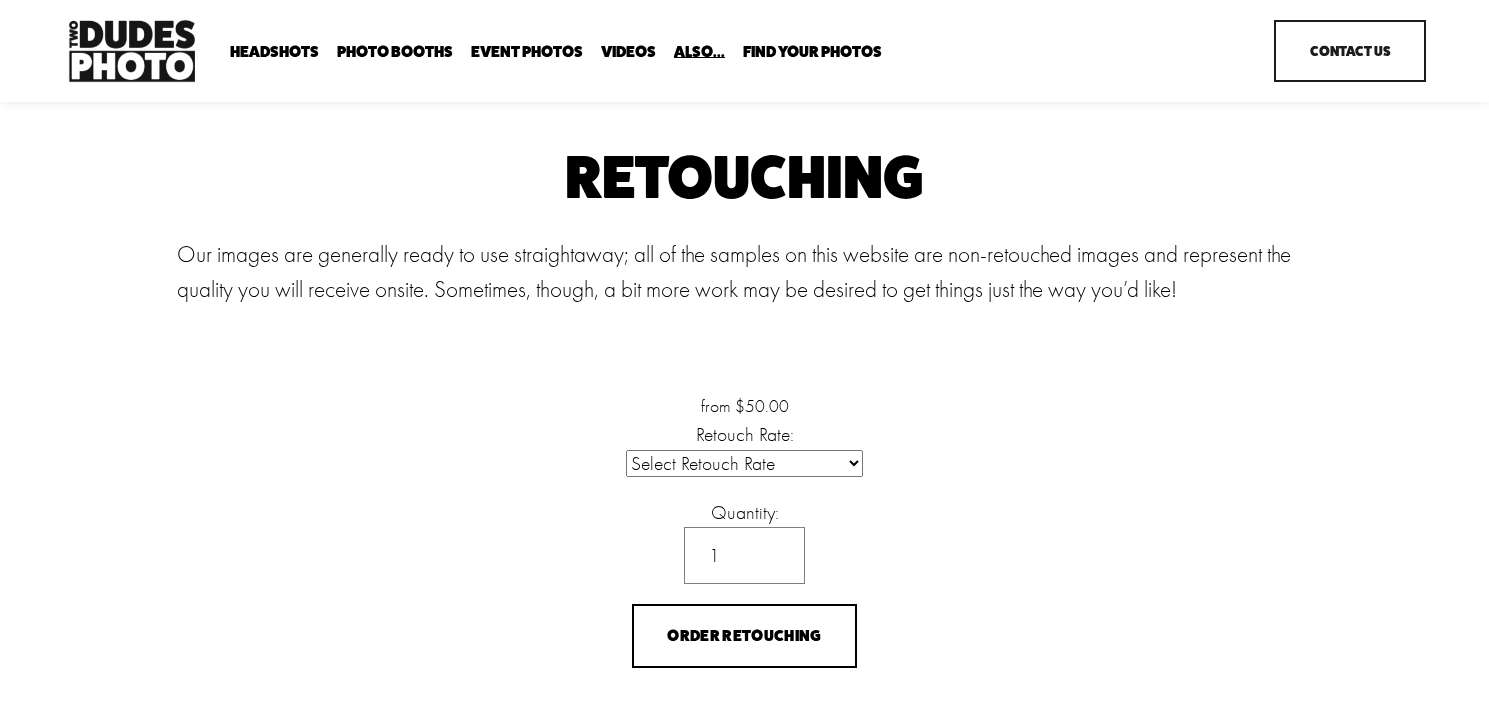 click on "In Your Office" at bounding box center [0, 0] 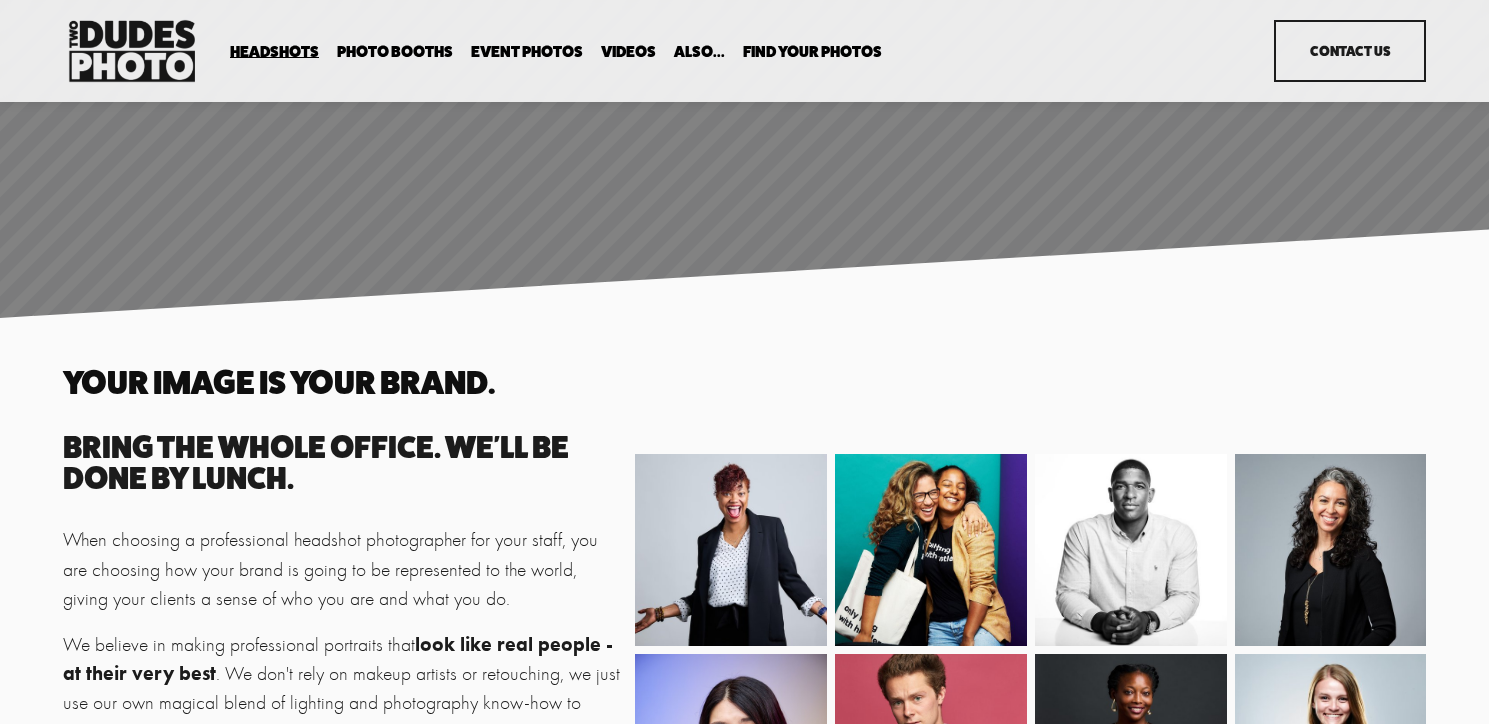 scroll, scrollTop: 0, scrollLeft: 0, axis: both 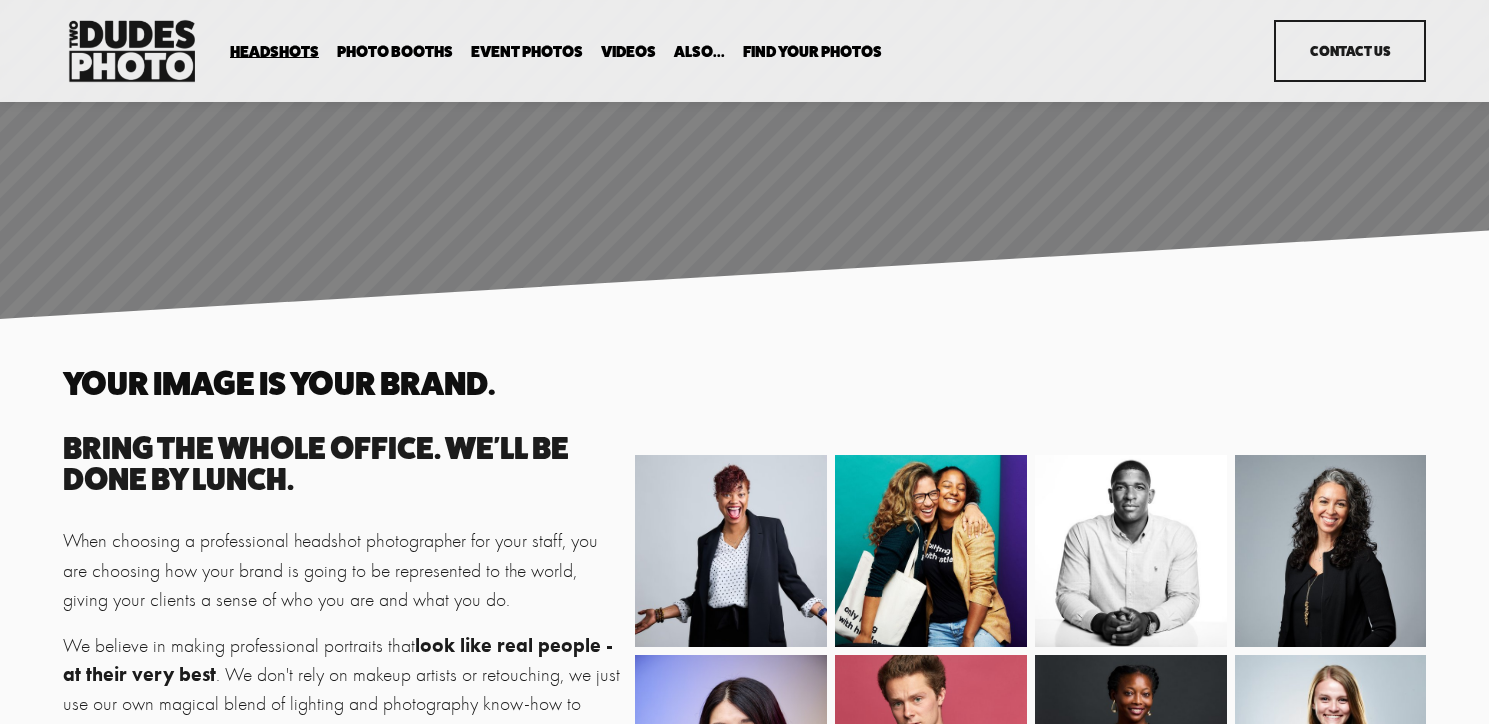 click on "Executive / VIP Portraits" at bounding box center (0, 0) 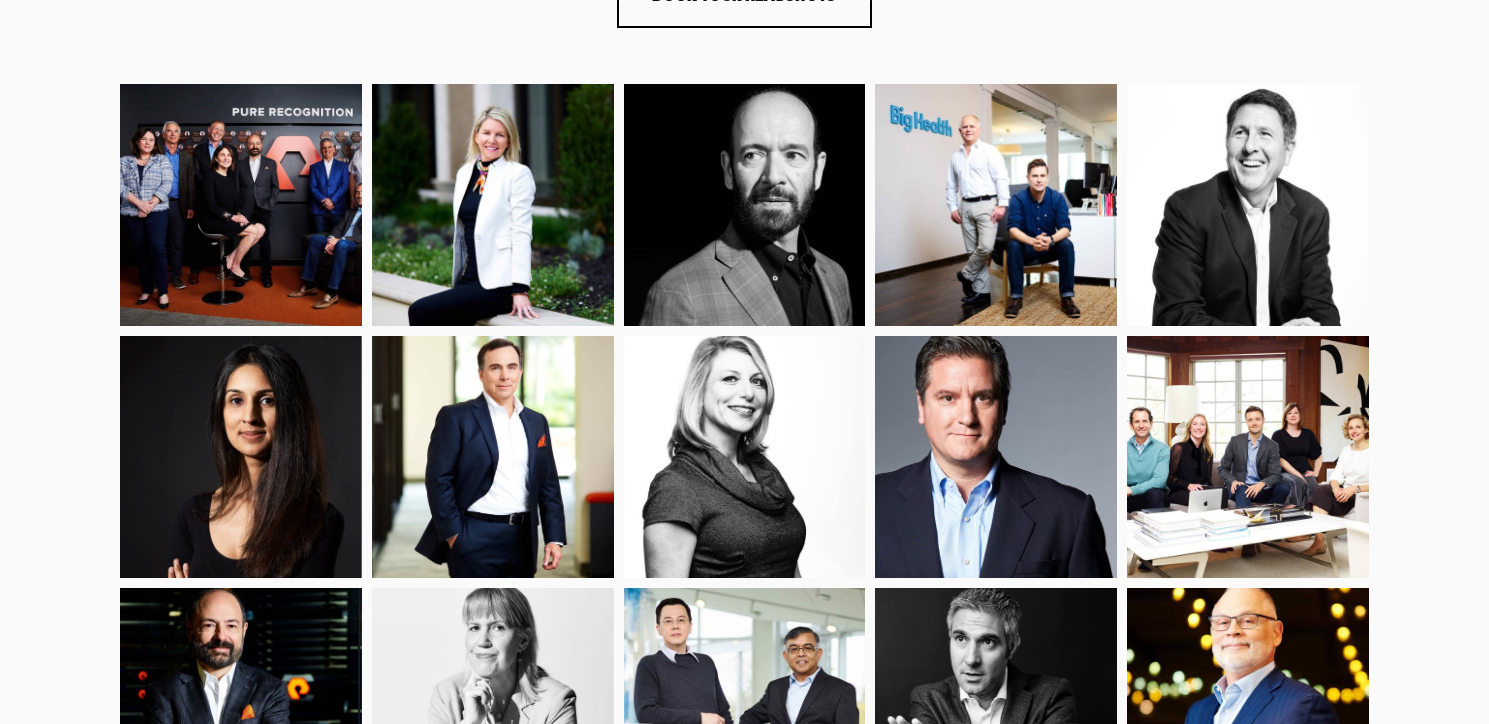 scroll, scrollTop: 0, scrollLeft: 0, axis: both 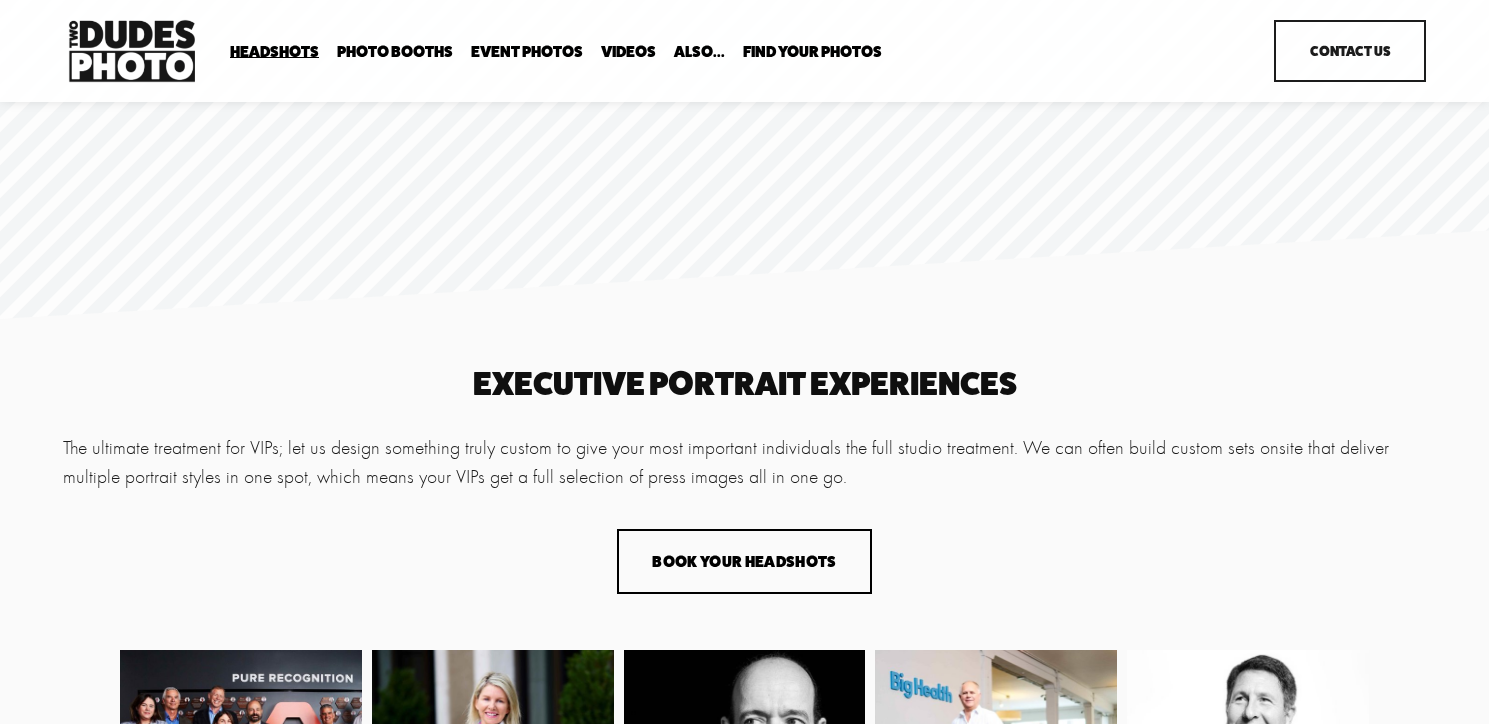 click on "Drop-In Headshot Sessions" at bounding box center (0, 0) 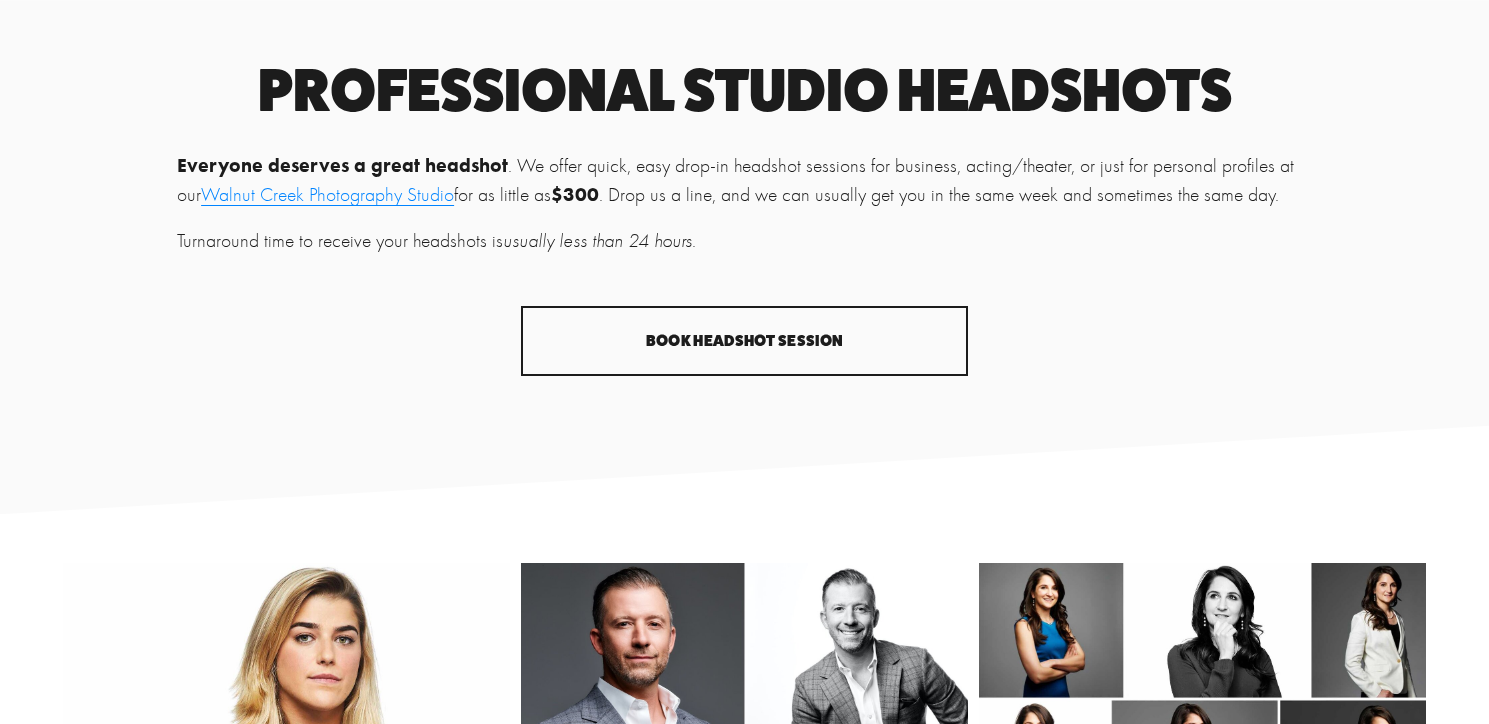 scroll, scrollTop: 0, scrollLeft: 0, axis: both 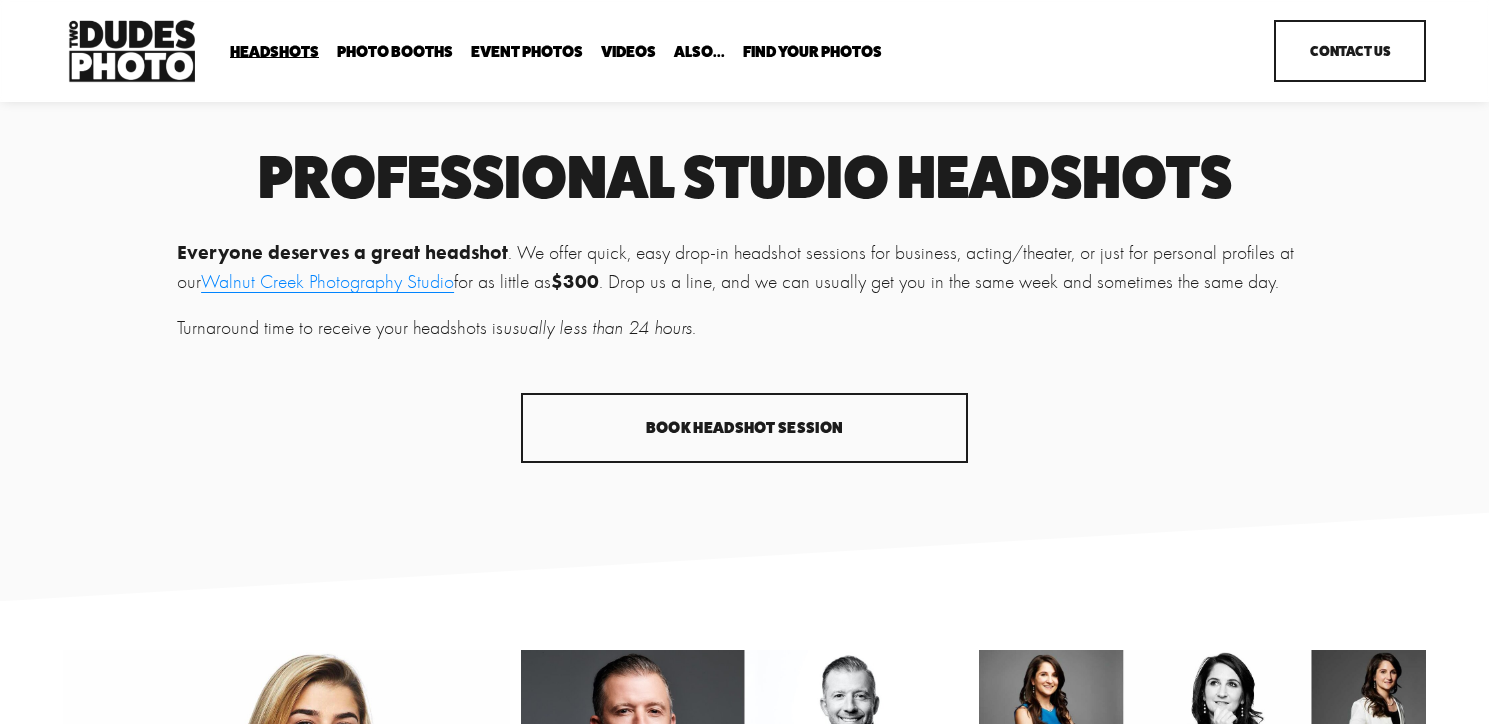 click on "Expo Headshots" at bounding box center (0, 0) 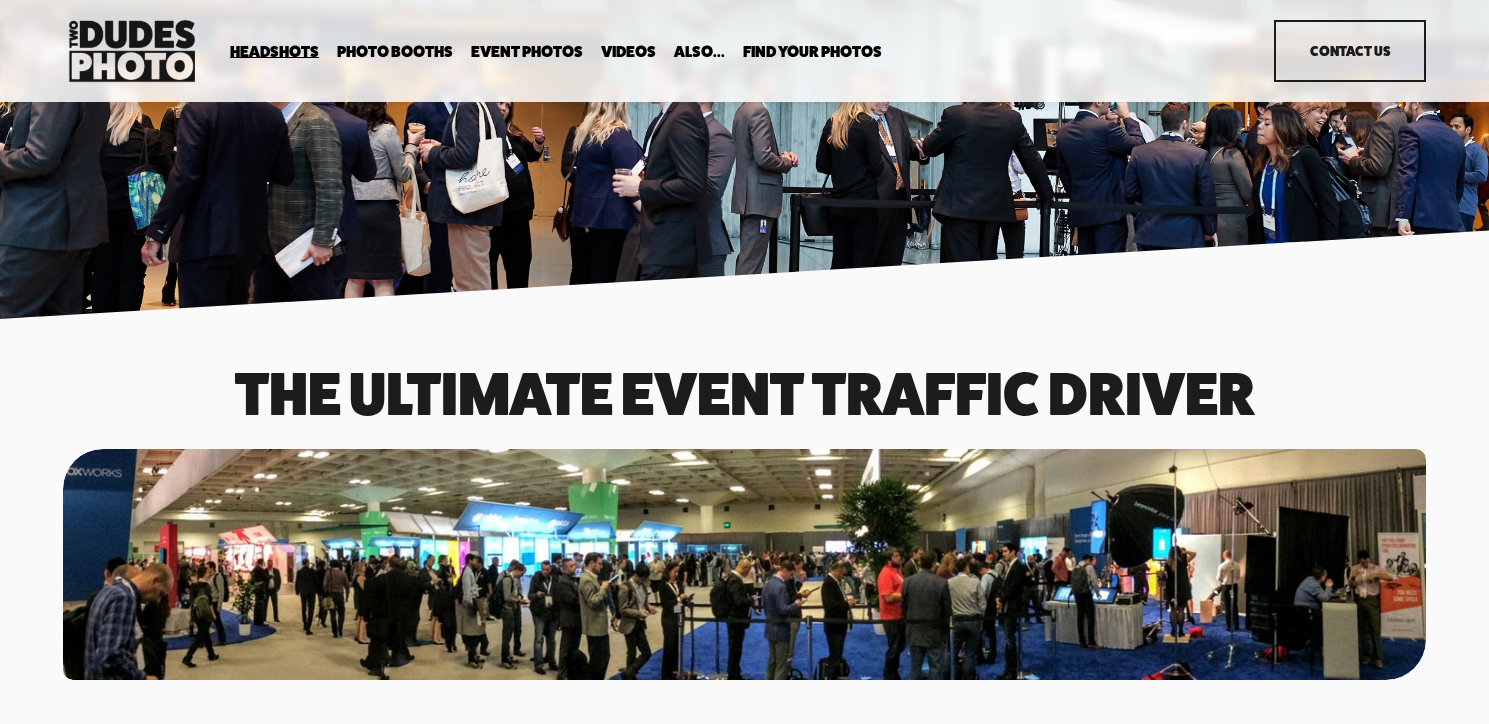 scroll, scrollTop: 0, scrollLeft: 0, axis: both 